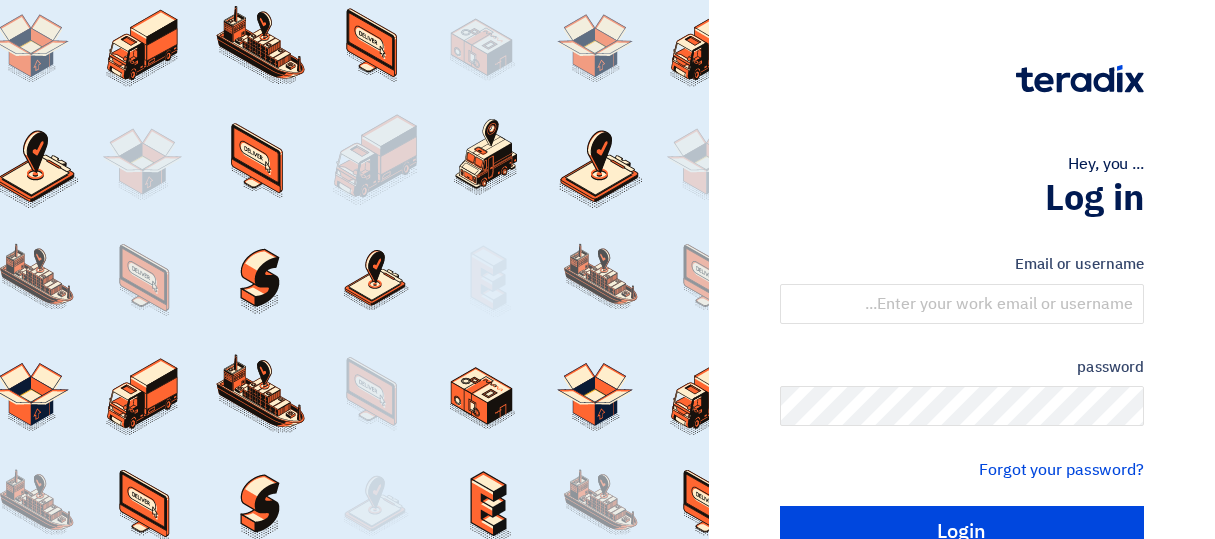 scroll, scrollTop: 0, scrollLeft: 0, axis: both 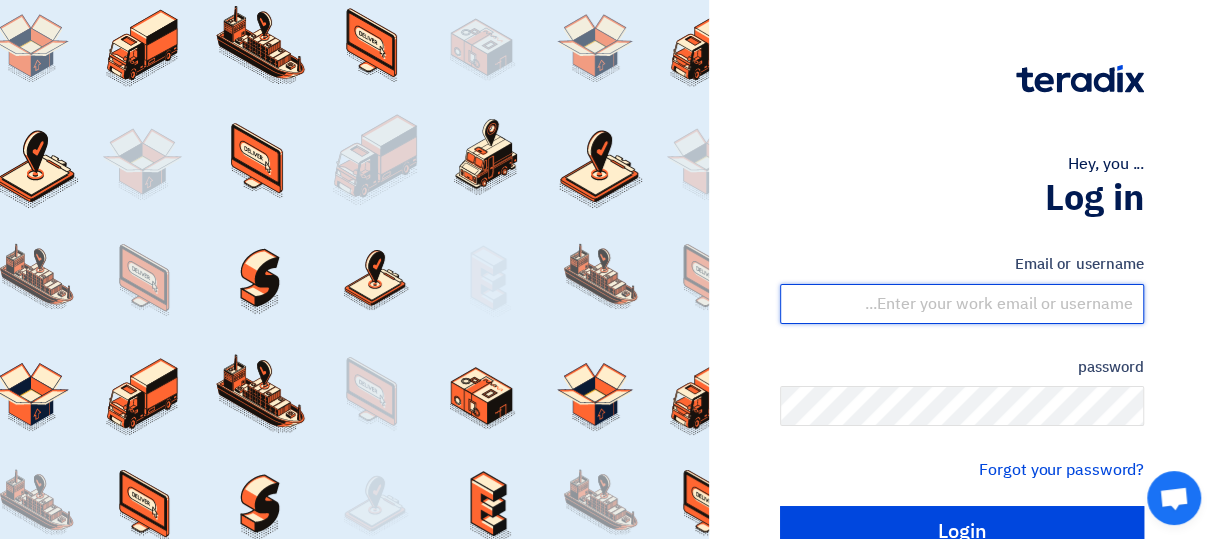 click at bounding box center (962, 304) 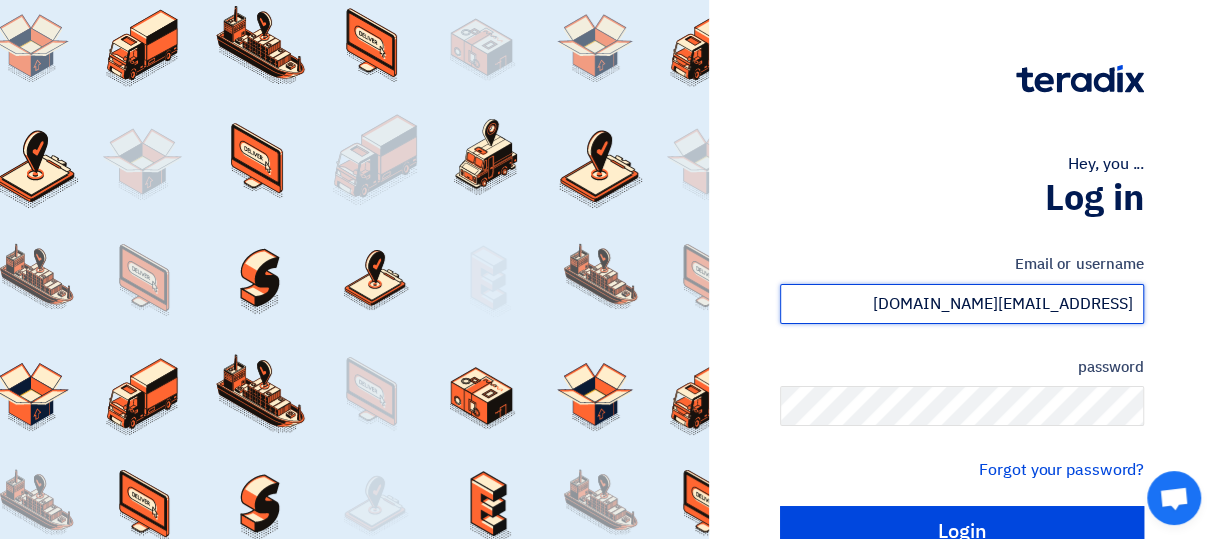 type on "[EMAIL_ADDRESS][DOMAIN_NAME]" 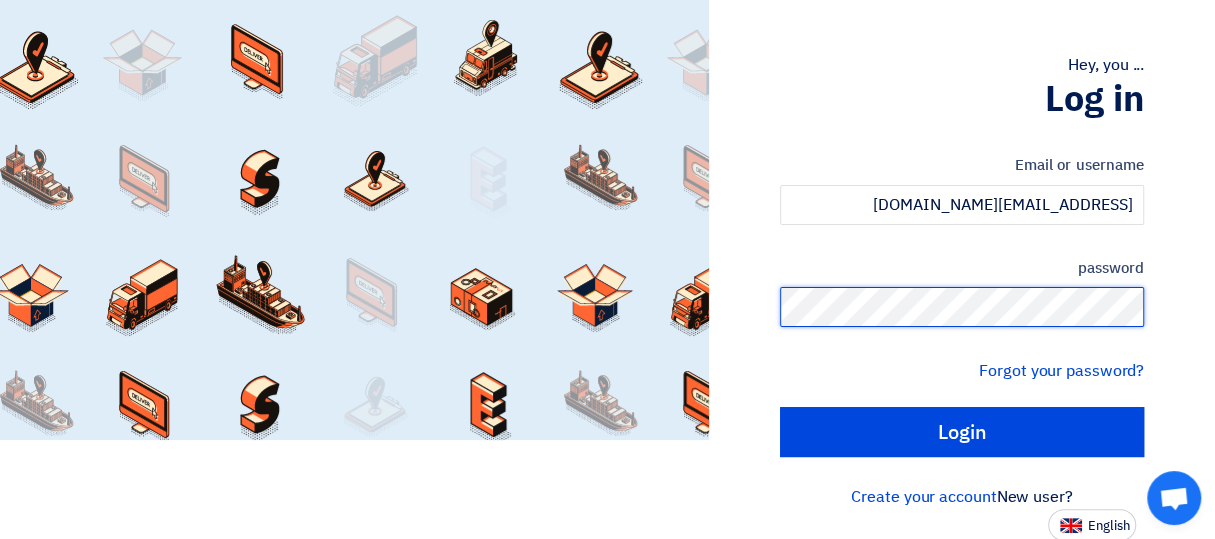 scroll, scrollTop: 100, scrollLeft: 0, axis: vertical 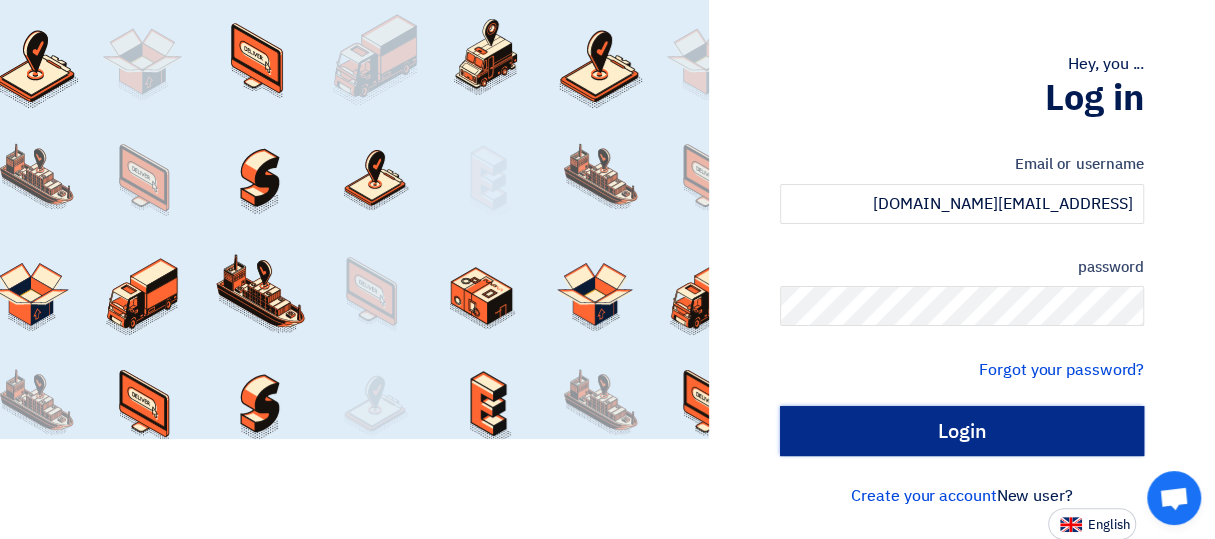 click on "Login" 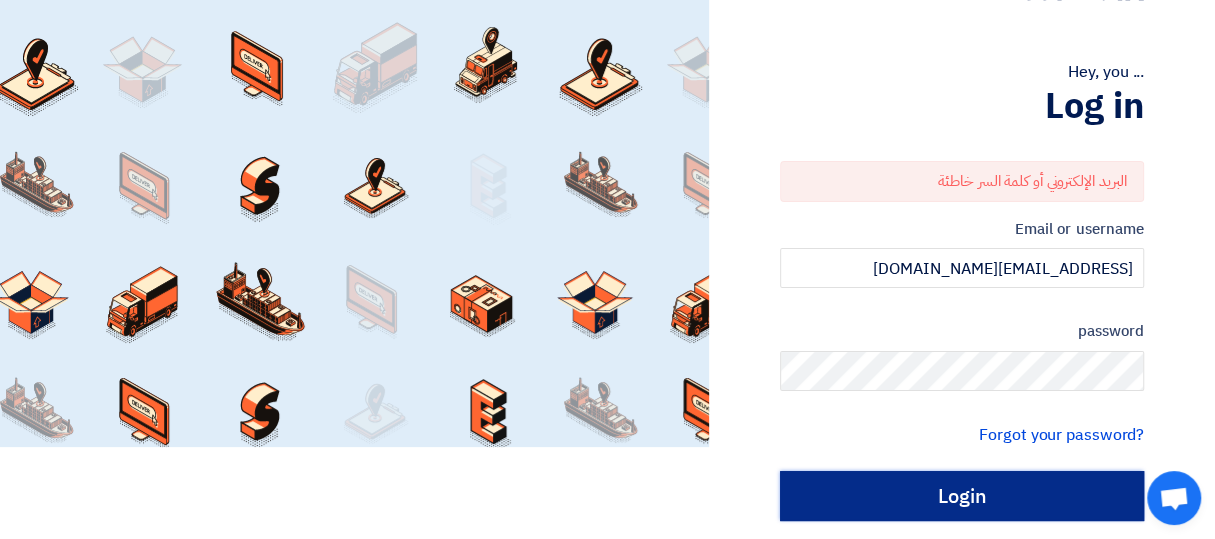 scroll, scrollTop: 100, scrollLeft: 0, axis: vertical 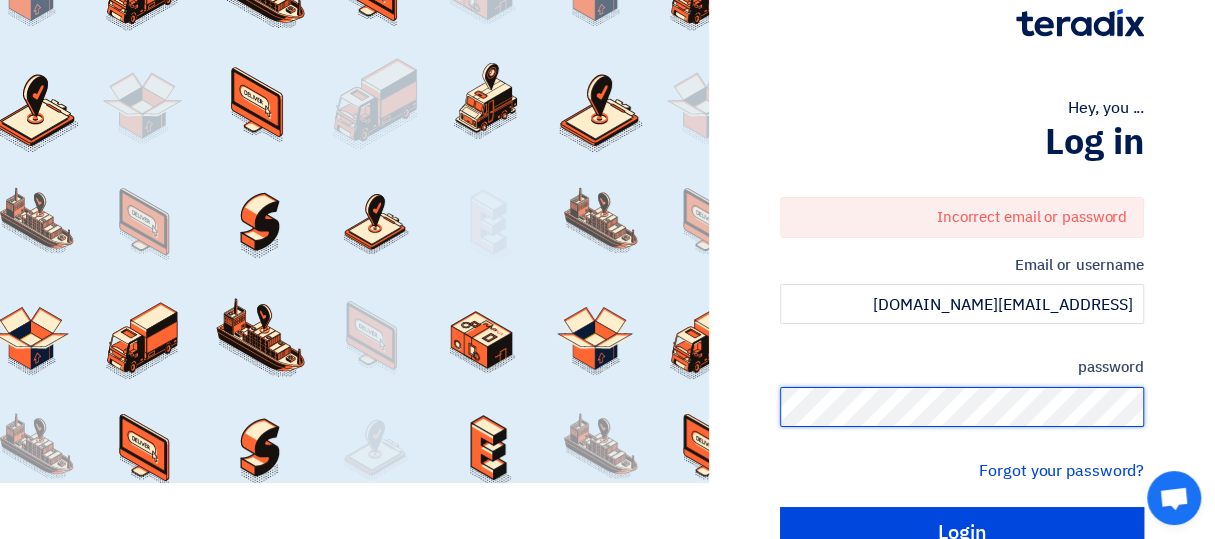 click on "Hey, you ...
Log in
Incorrect email or password
Email or username
[EMAIL_ADDRESS][DOMAIN_NAME]
password
Forgot your password?
Login
New user?
Create your account
English" 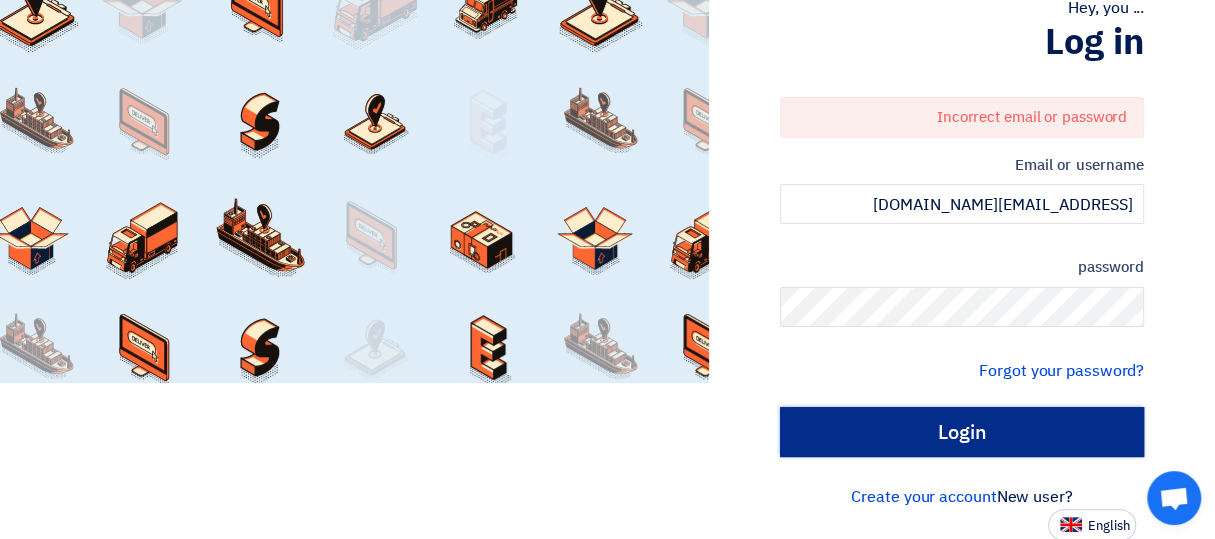 click on "Login" 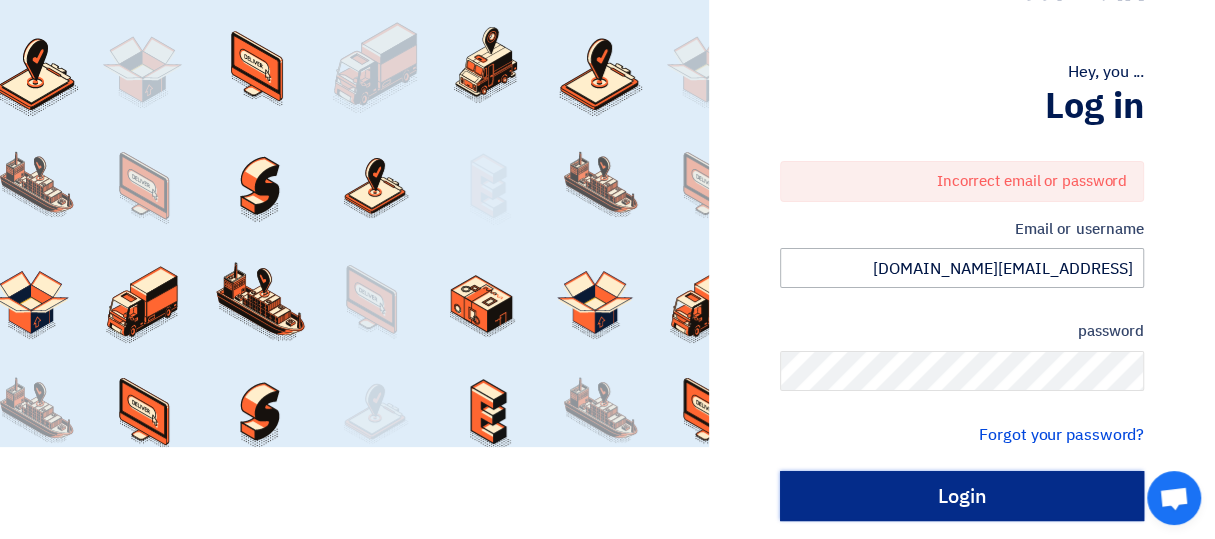 scroll, scrollTop: 156, scrollLeft: 0, axis: vertical 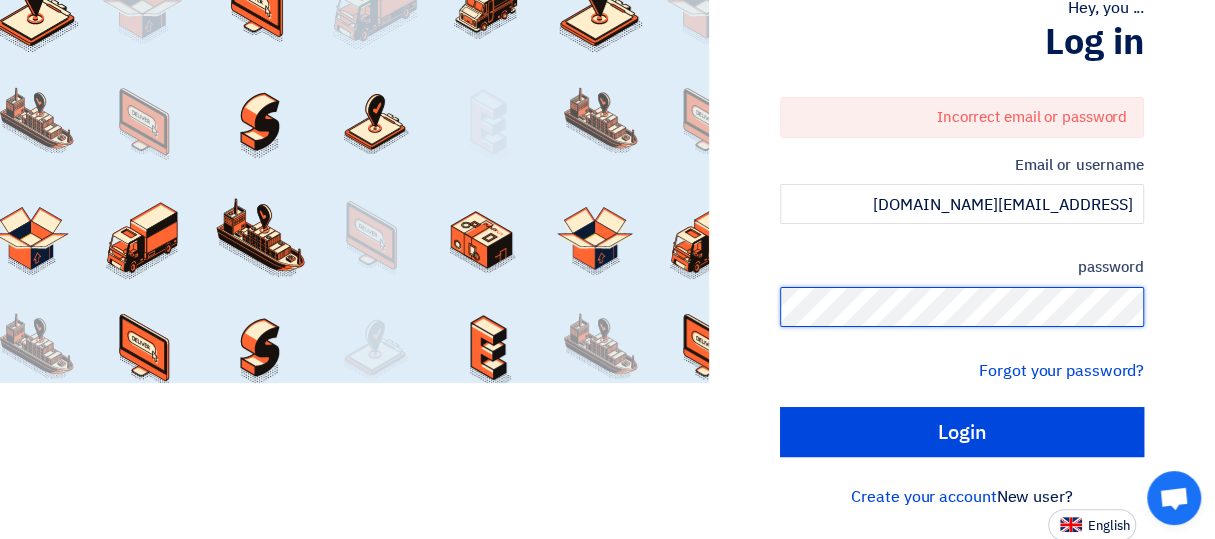 click on "Hey, you ...
Log in
Incorrect email or password
Email or username
[EMAIL_ADDRESS][DOMAIN_NAME]
password
Forgot your password?
Login
New user?
Create your account
English" 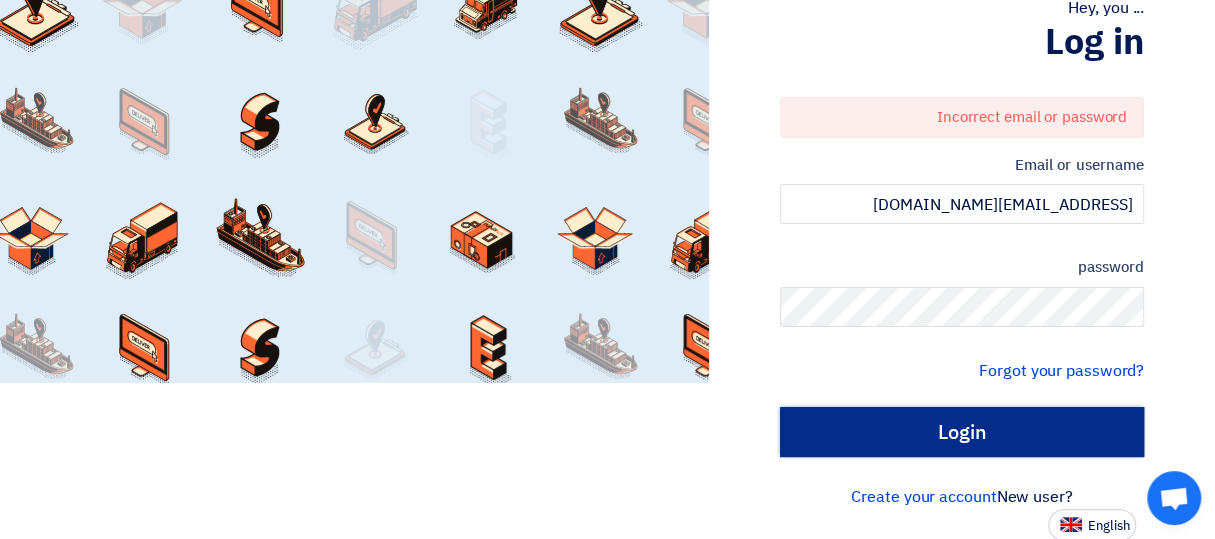 click on "Login" 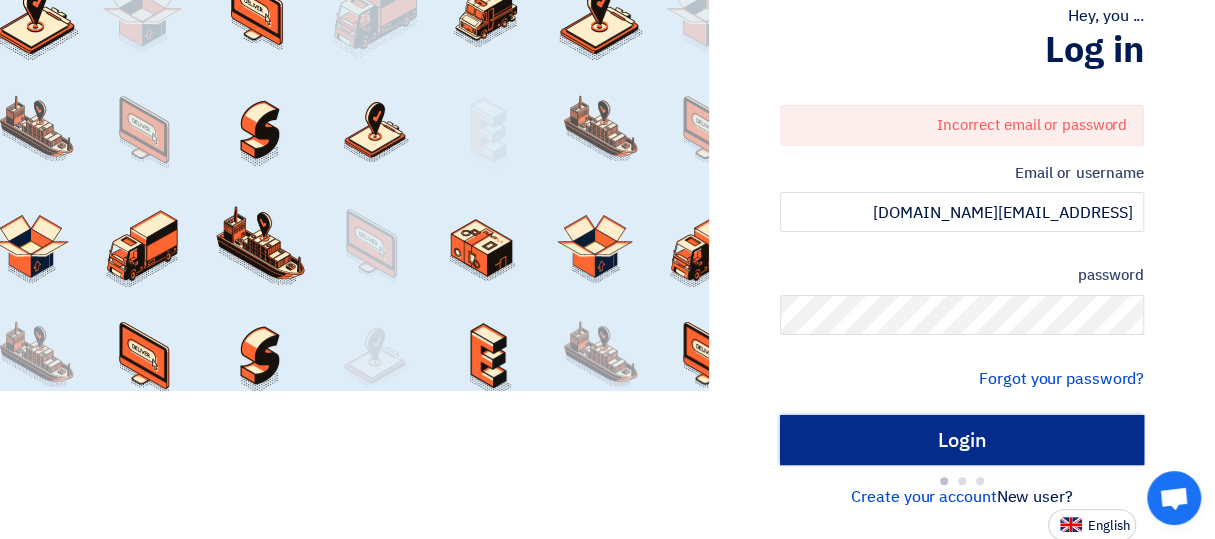 type on "Sign in" 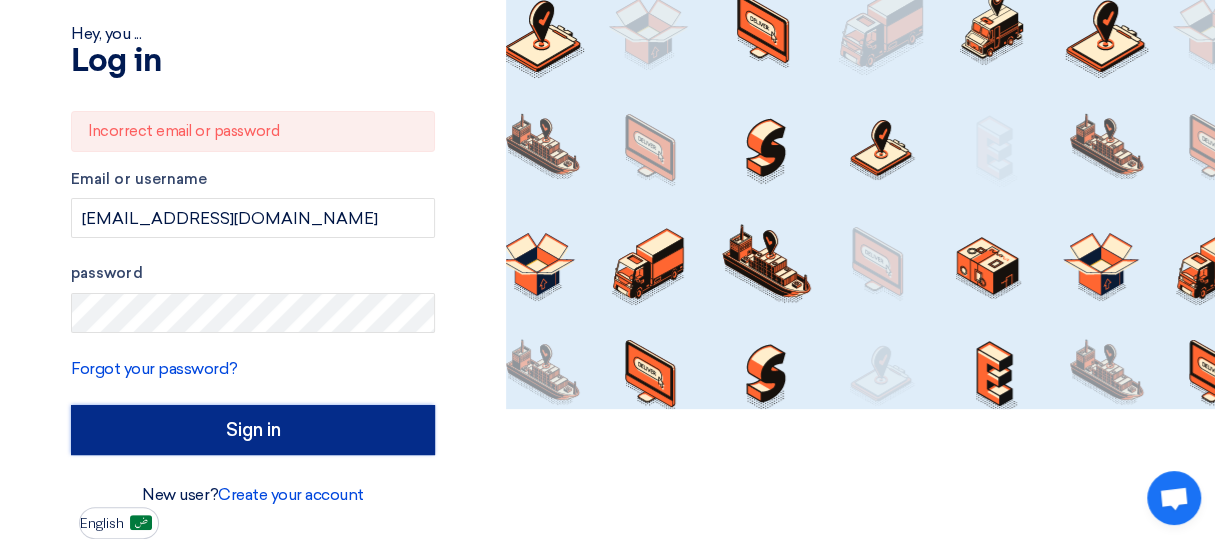 scroll, scrollTop: 128, scrollLeft: 0, axis: vertical 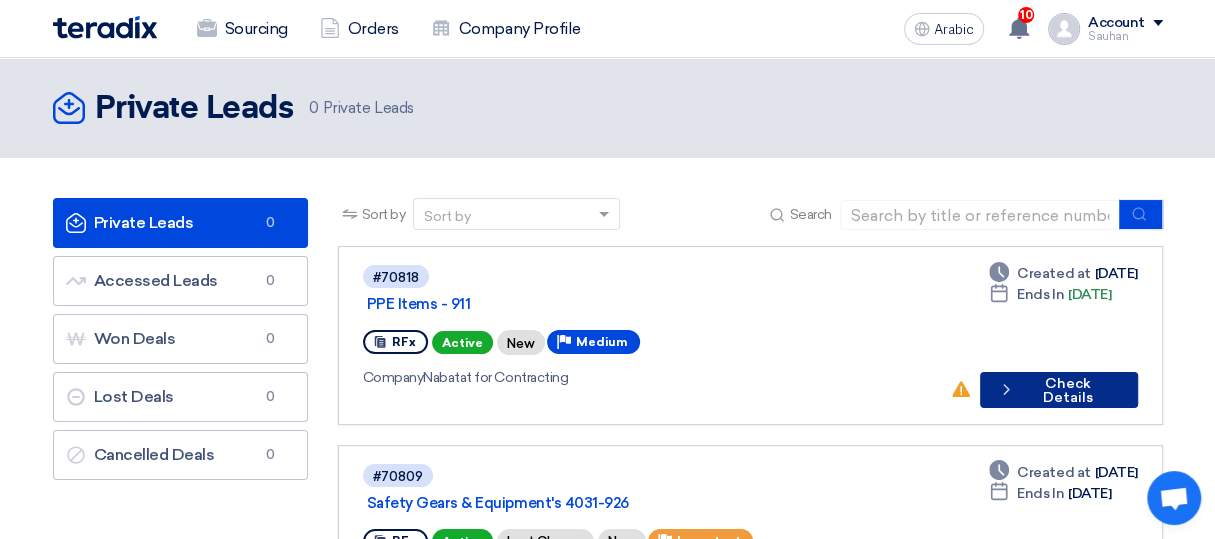 click on "Check Details" 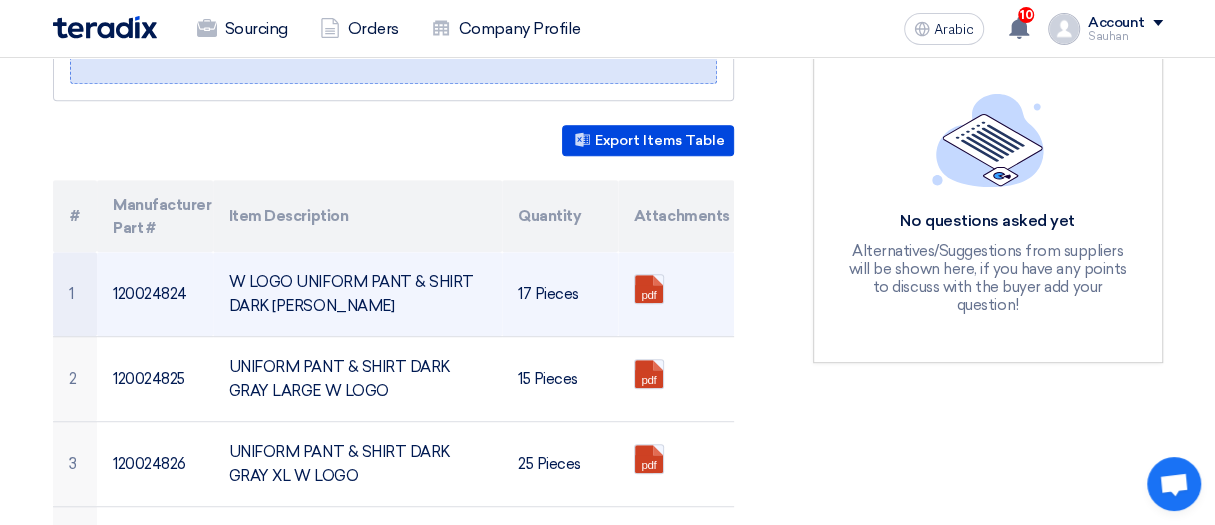 scroll, scrollTop: 400, scrollLeft: 0, axis: vertical 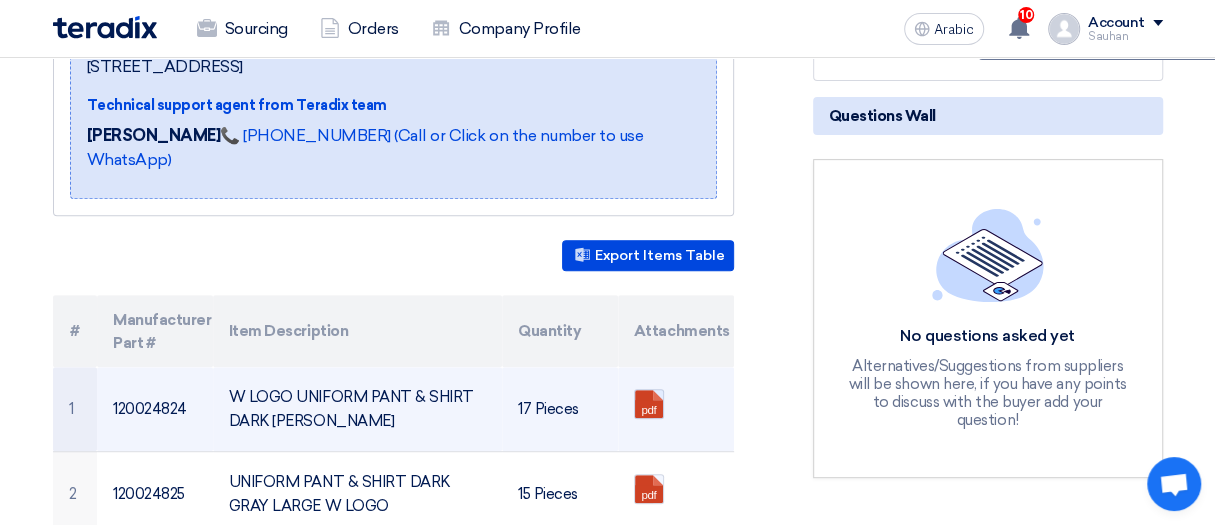 click 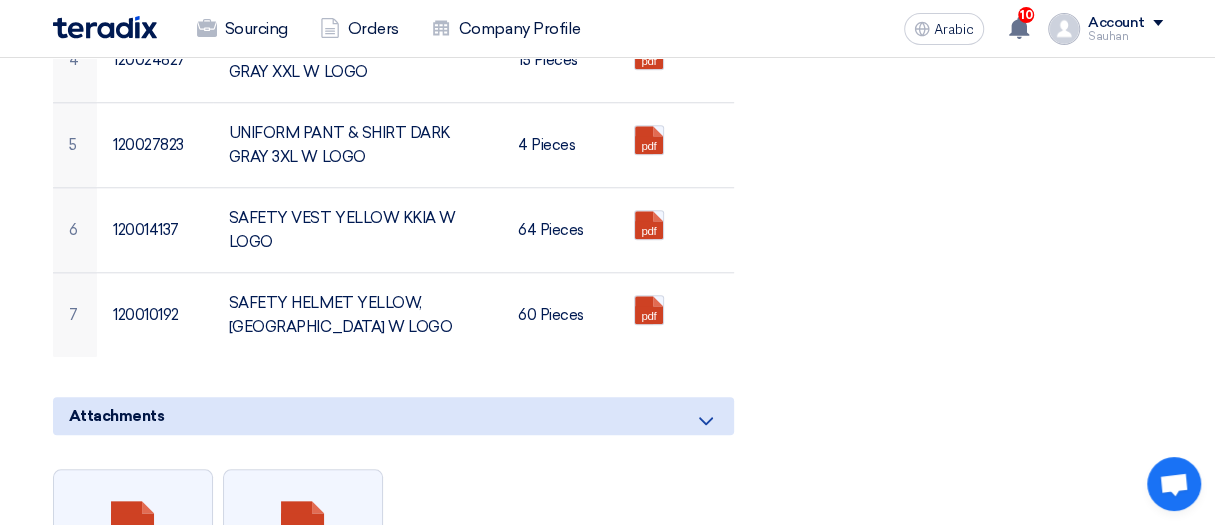 scroll, scrollTop: 1100, scrollLeft: 0, axis: vertical 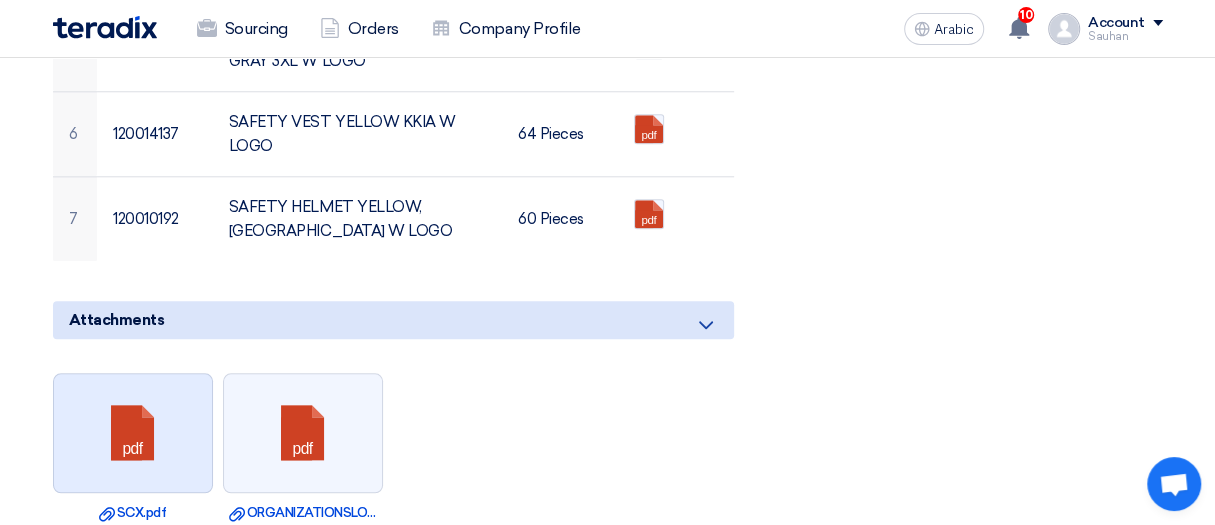 click at bounding box center (134, 434) 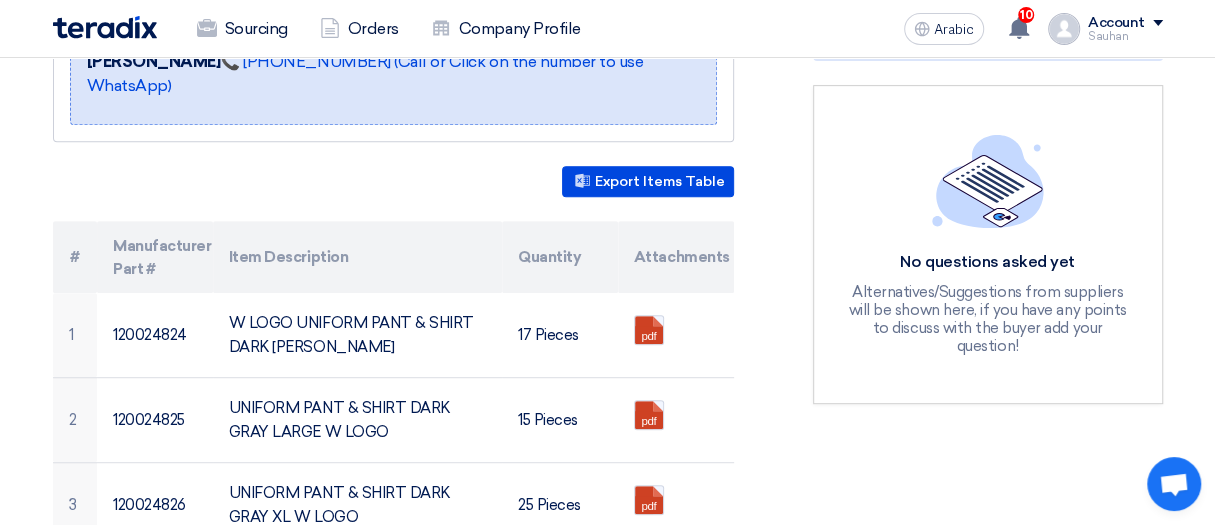 scroll, scrollTop: 499, scrollLeft: 0, axis: vertical 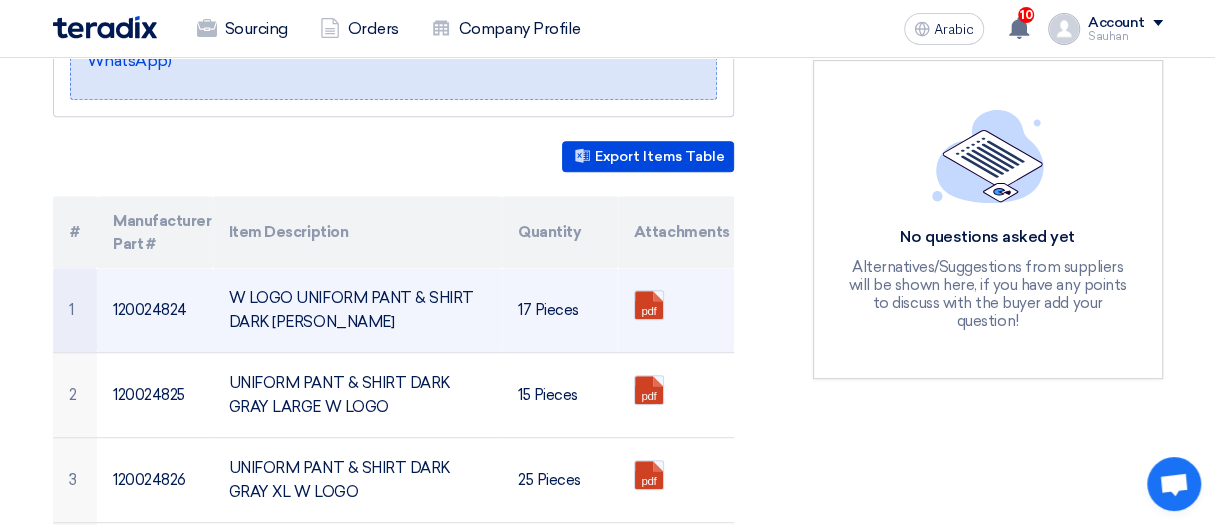 click on "W LOGO UNIFORM PANT & SHIRT DARK [PERSON_NAME]" 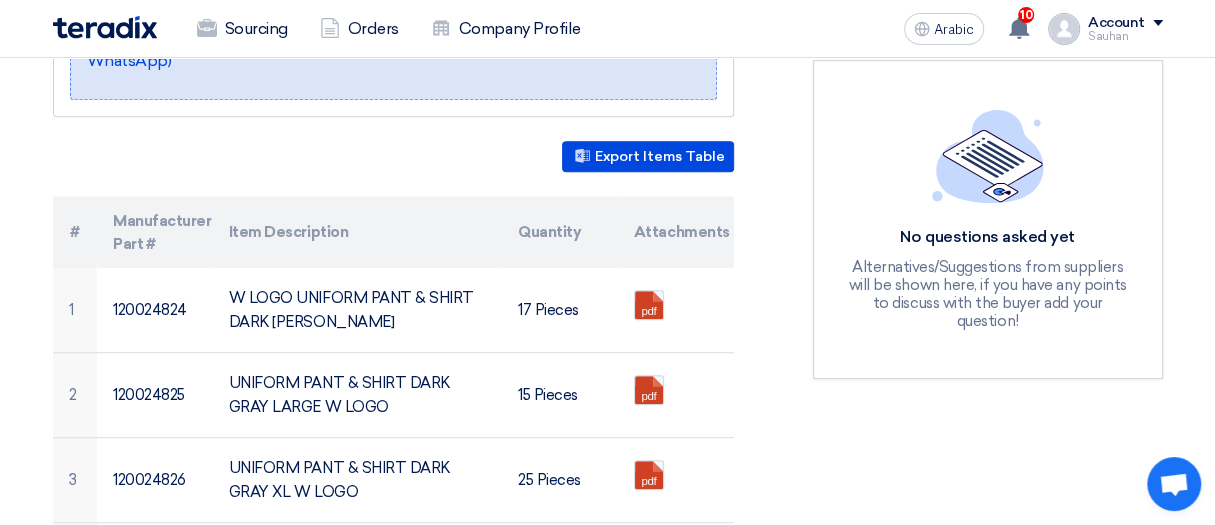 click on "Account" 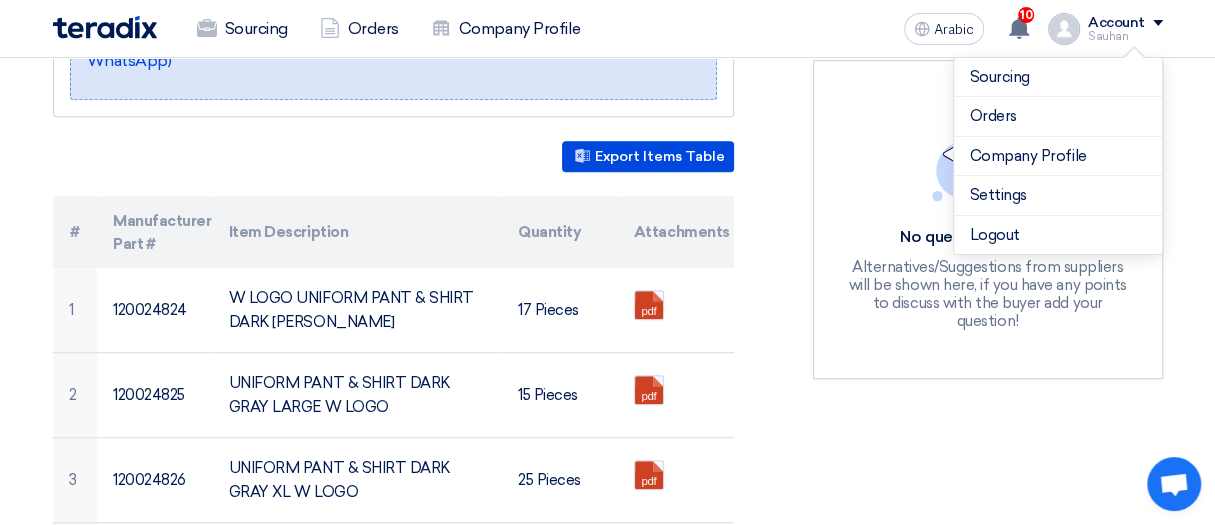 click on "Account" 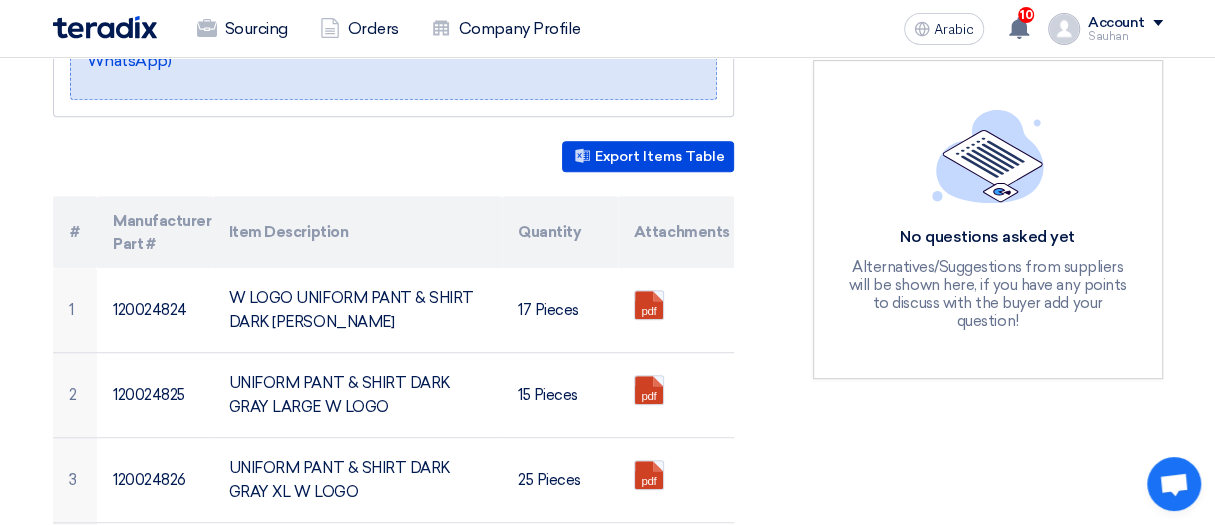 click on "Sauhan" 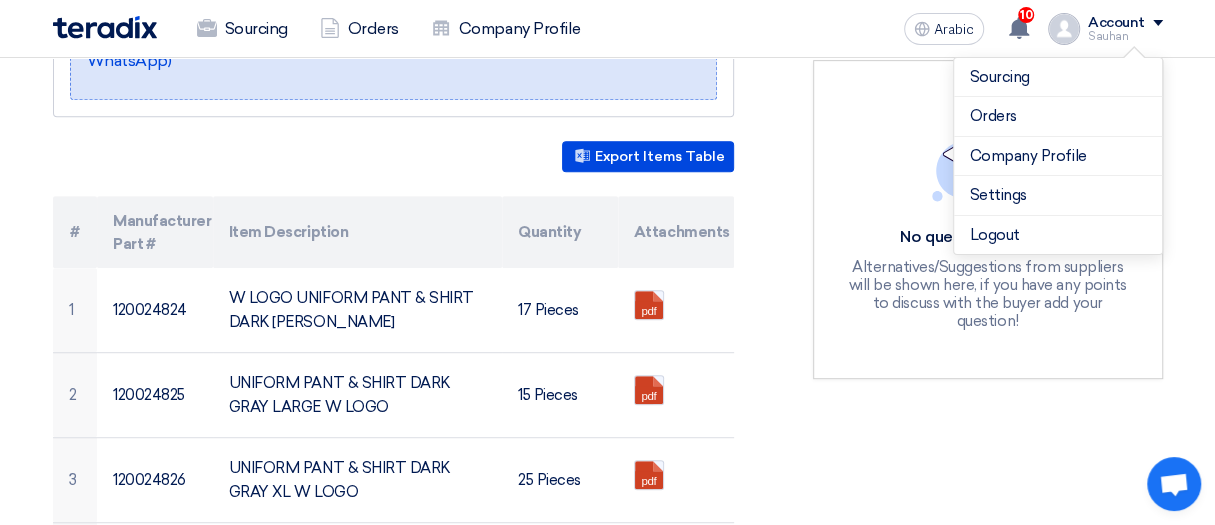 click on "Sauhan" 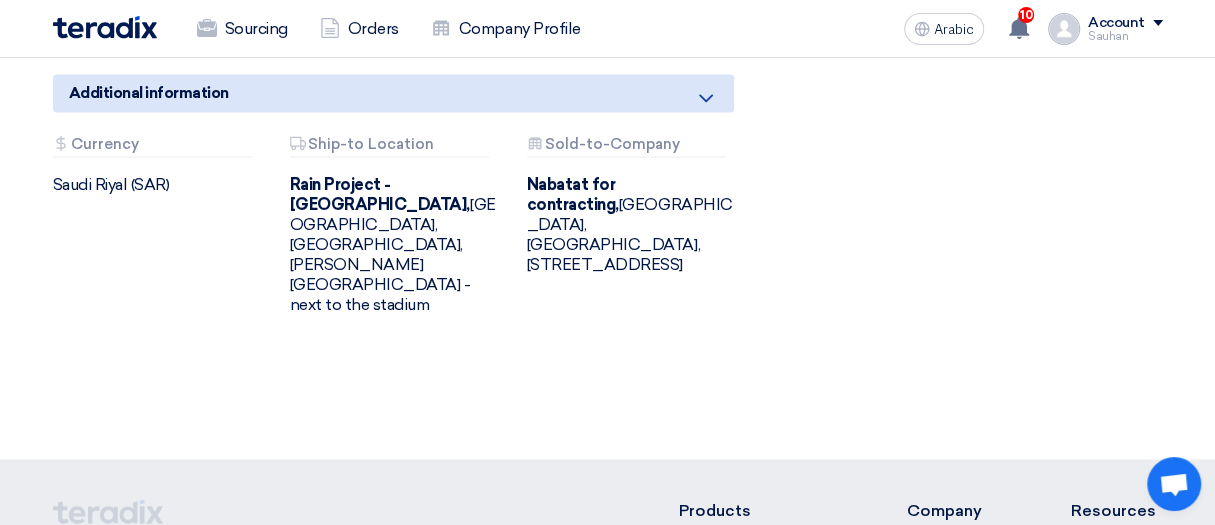 scroll, scrollTop: 1466, scrollLeft: 0, axis: vertical 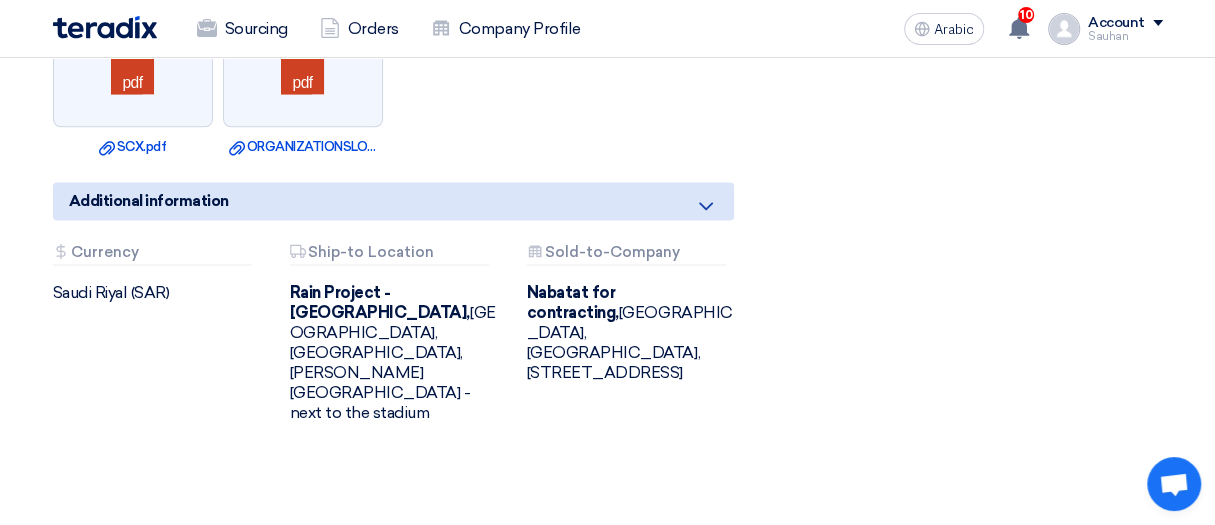 click 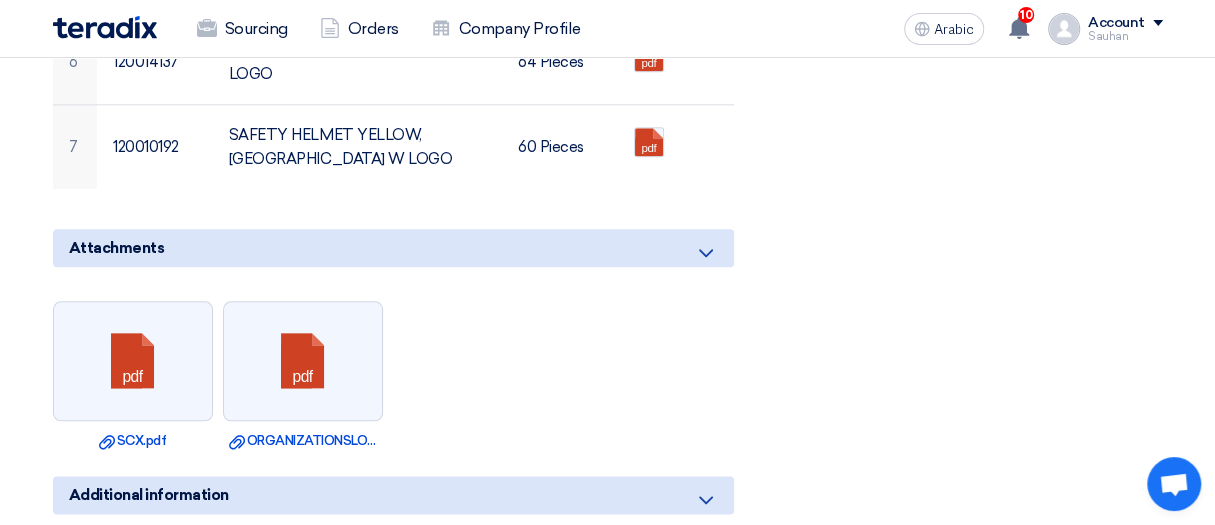 scroll, scrollTop: 1066, scrollLeft: 0, axis: vertical 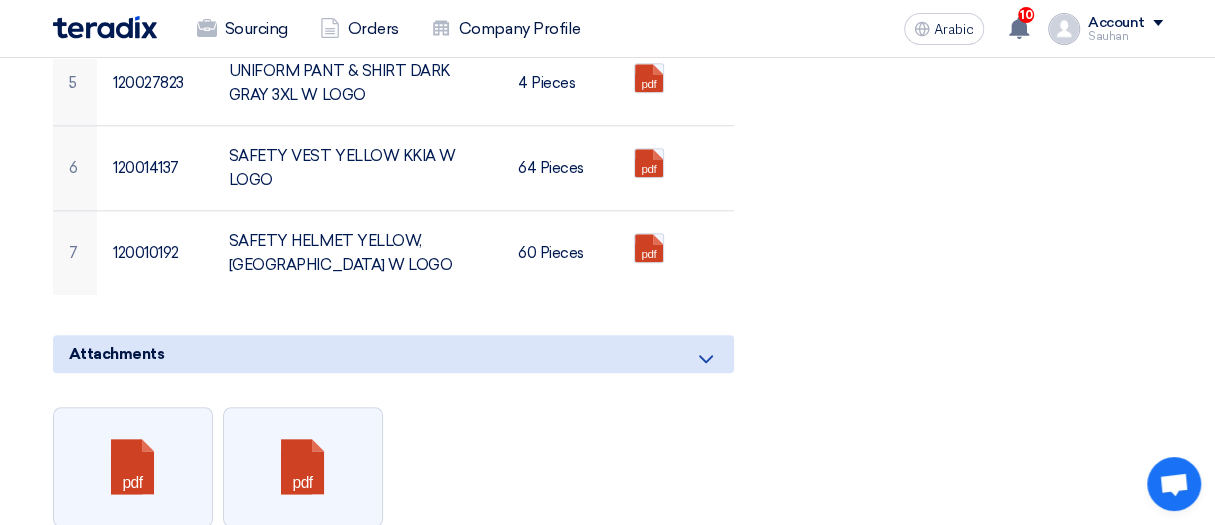 click 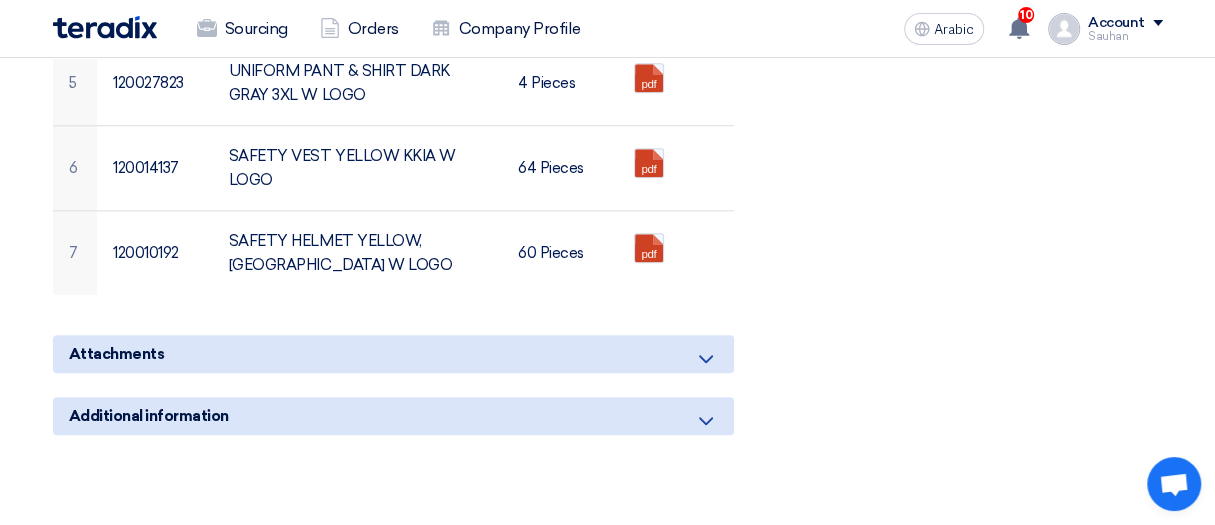 click 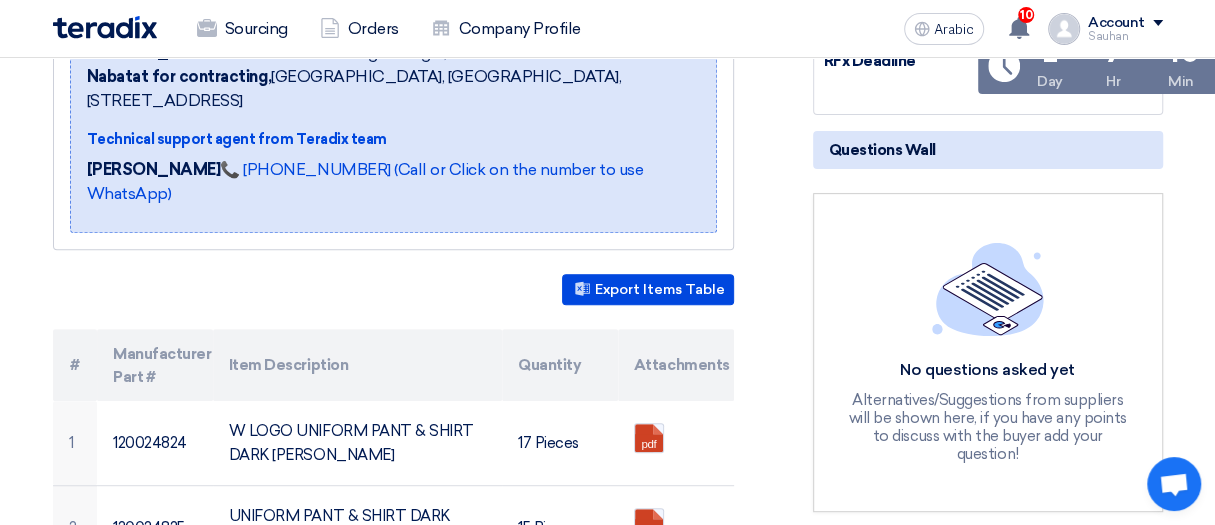 scroll, scrollTop: 266, scrollLeft: 0, axis: vertical 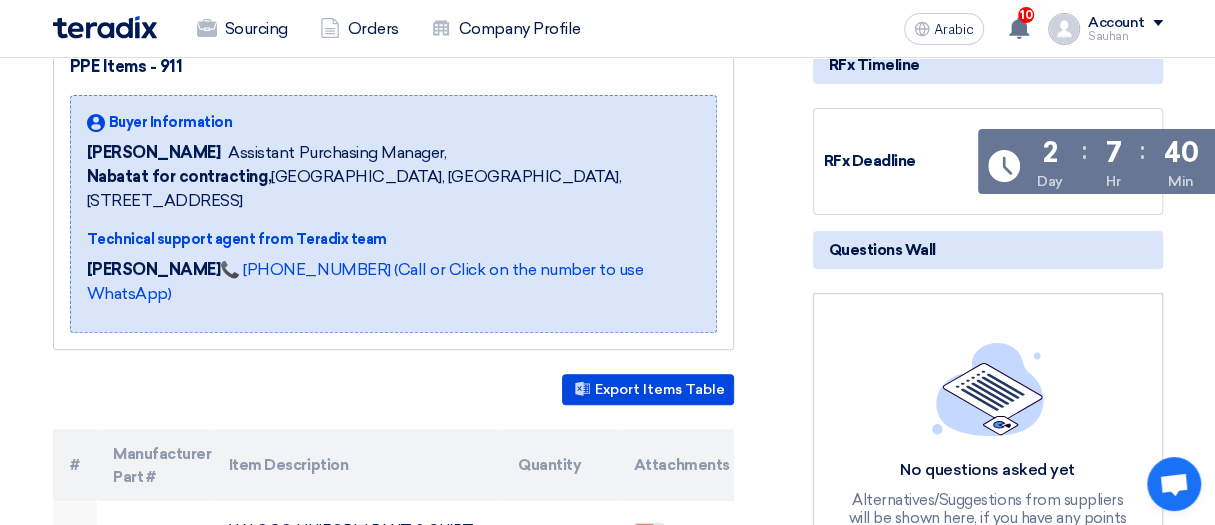 click on "Attachments" 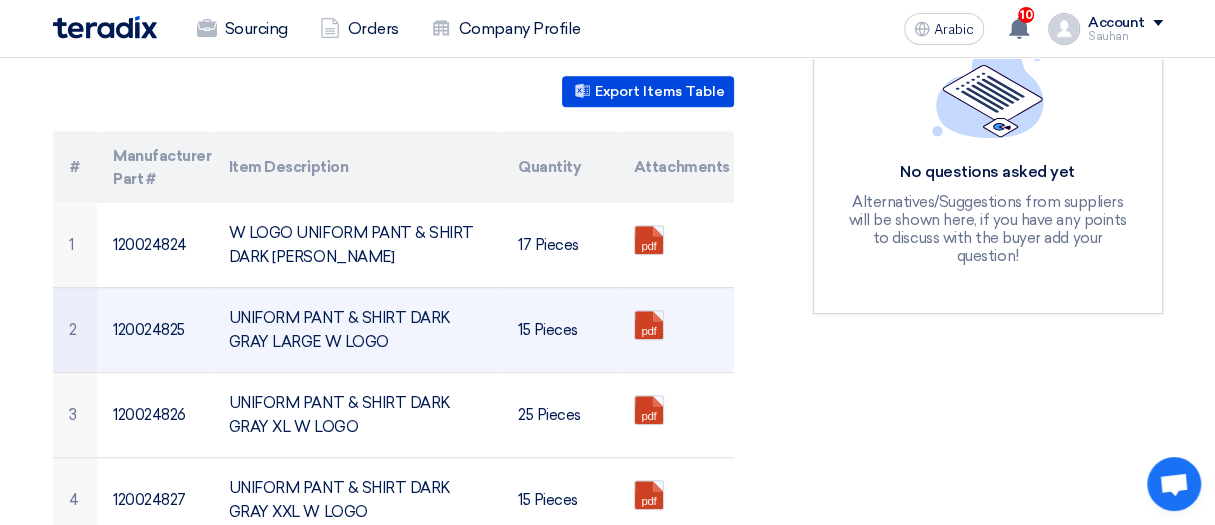 scroll, scrollTop: 566, scrollLeft: 0, axis: vertical 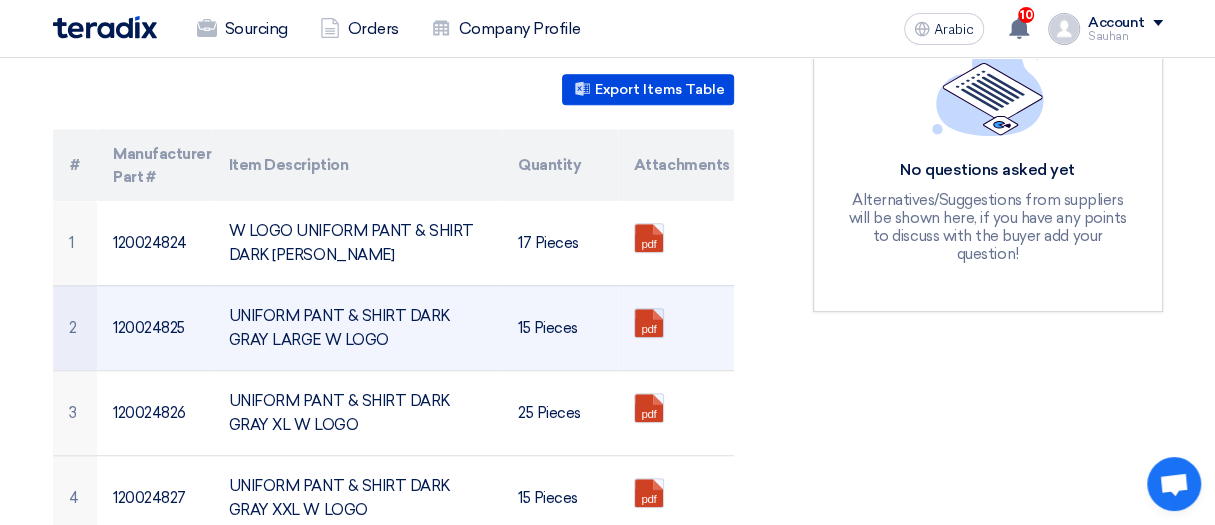 click 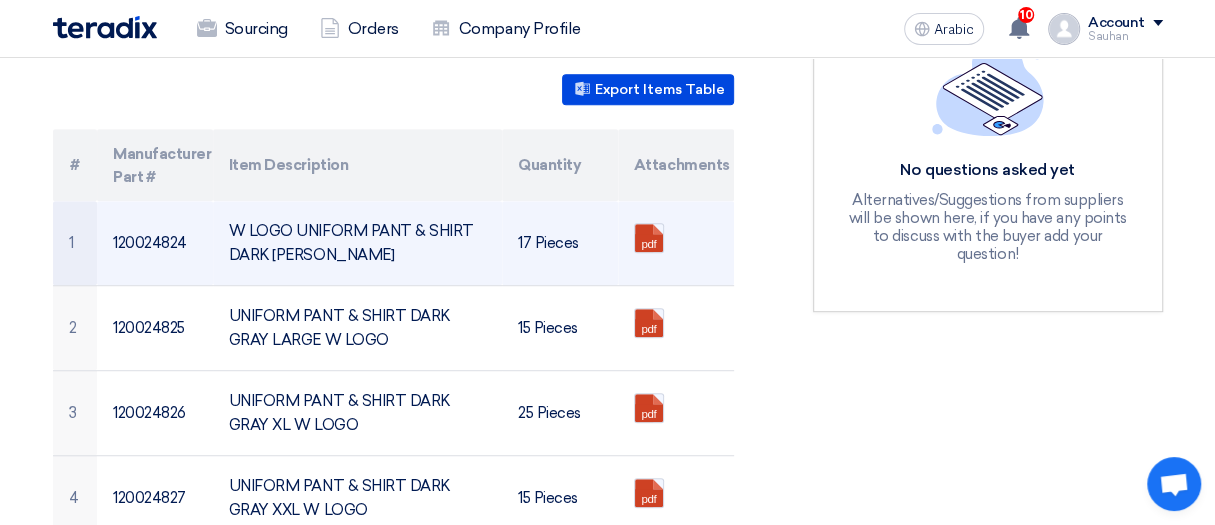 scroll, scrollTop: 266, scrollLeft: 0, axis: vertical 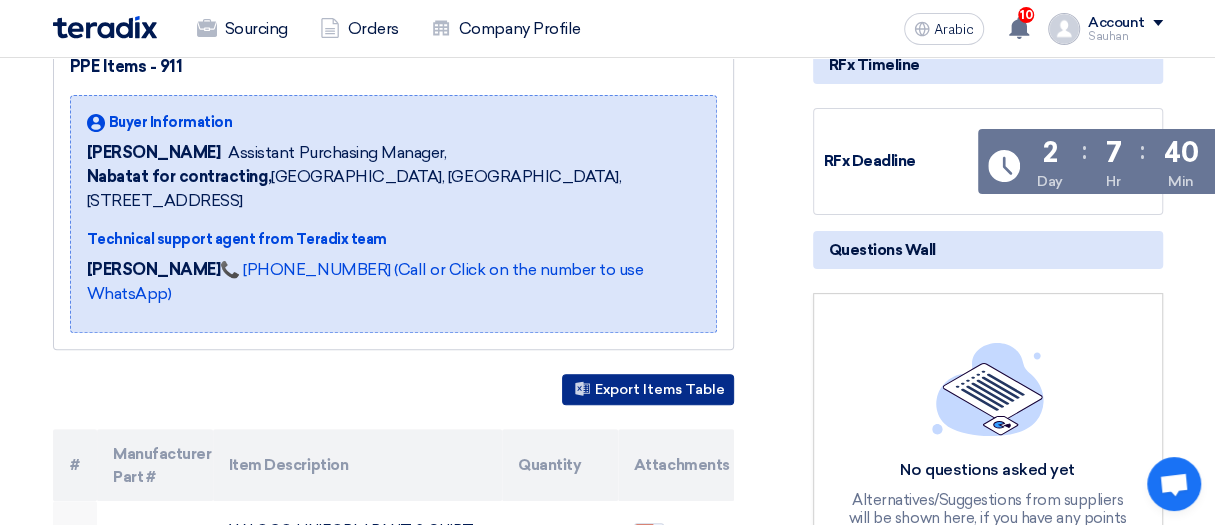 click on "Export Items Table" 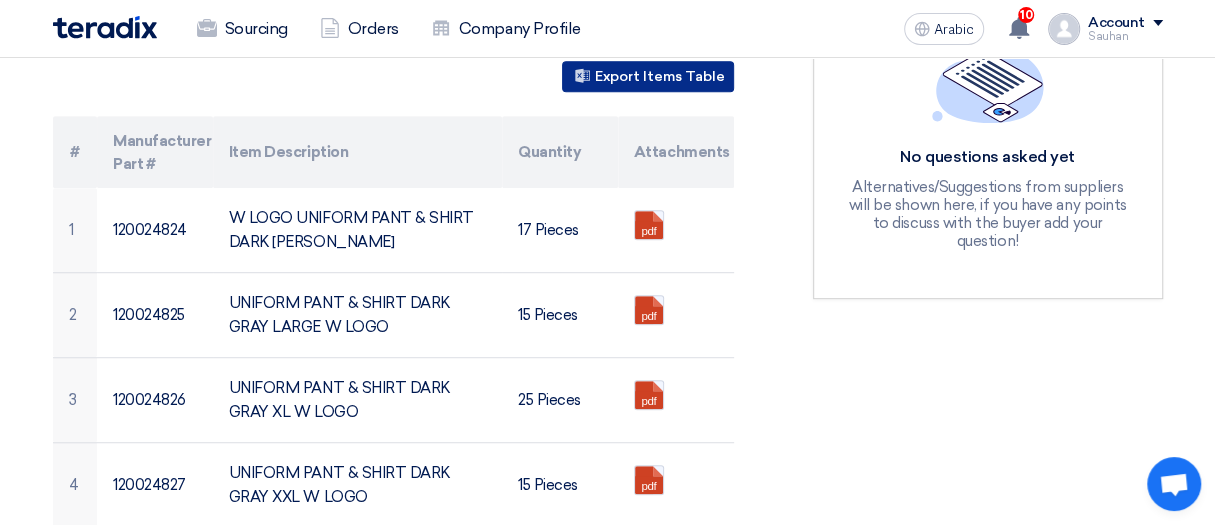 scroll, scrollTop: 566, scrollLeft: 0, axis: vertical 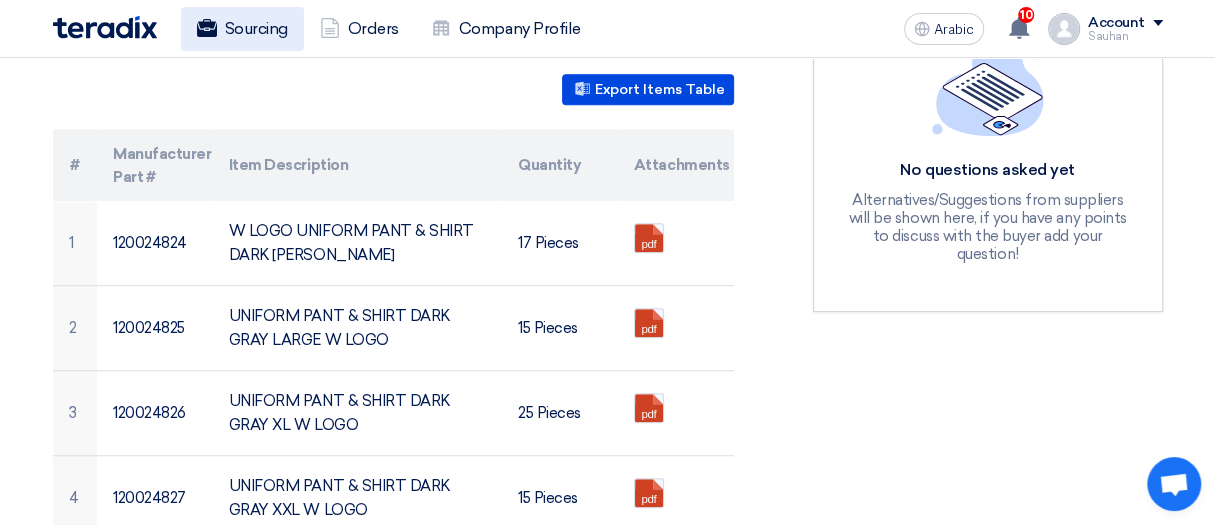 click on "Sourcing" 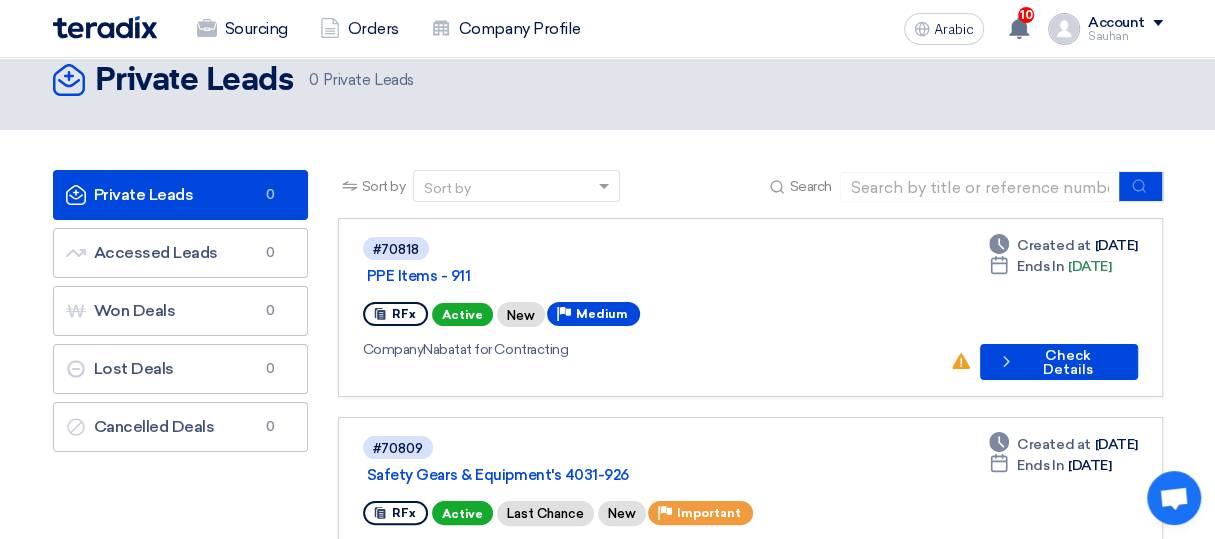 scroll, scrollTop: 0, scrollLeft: 0, axis: both 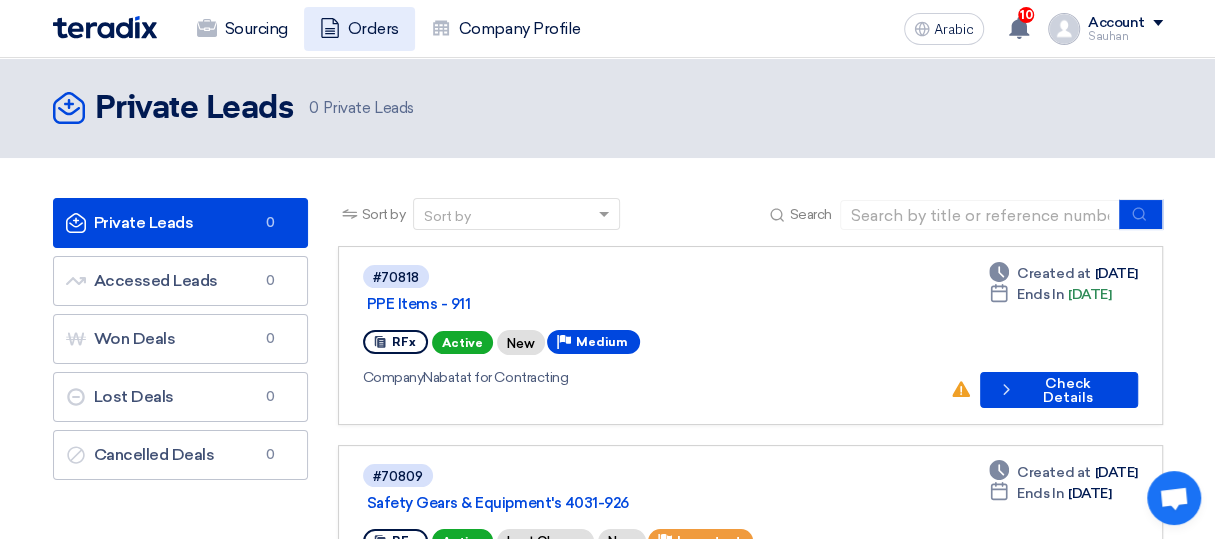 click on "Orders" 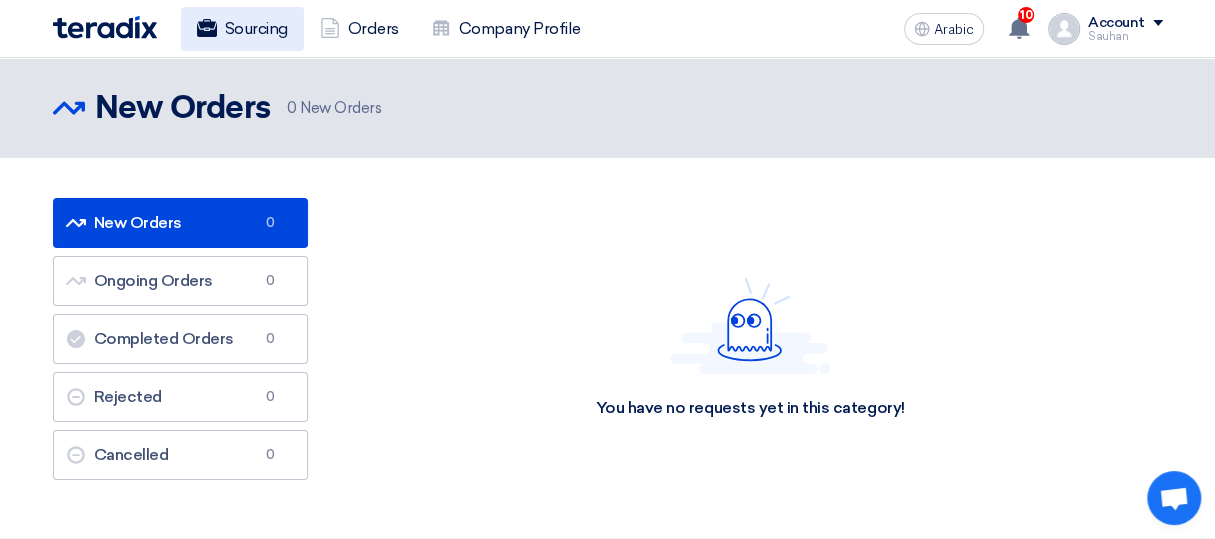 click on "Sourcing" 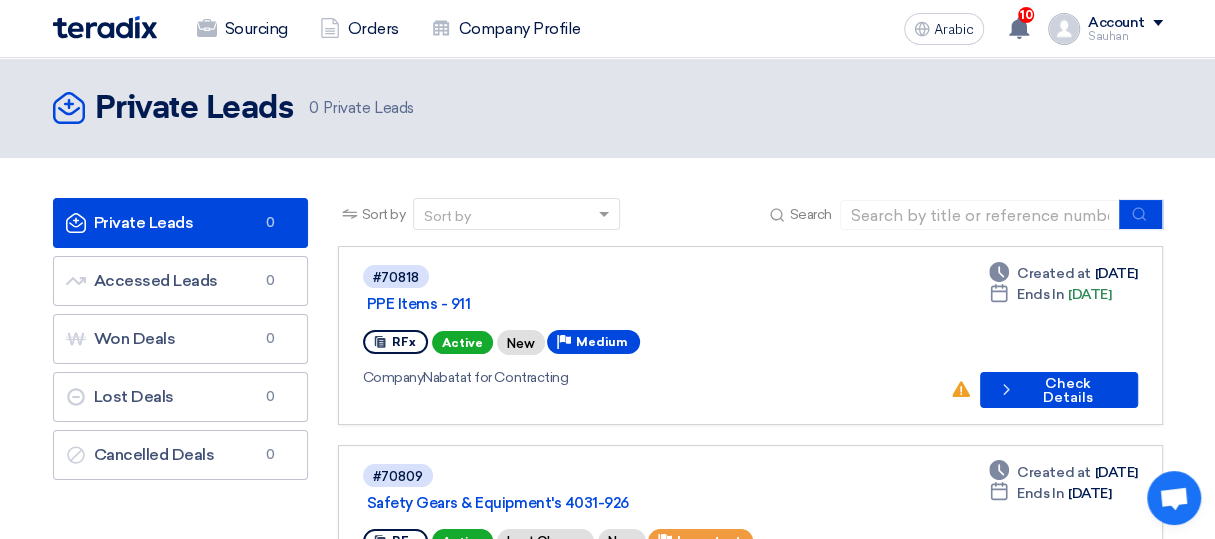 scroll, scrollTop: 99, scrollLeft: 0, axis: vertical 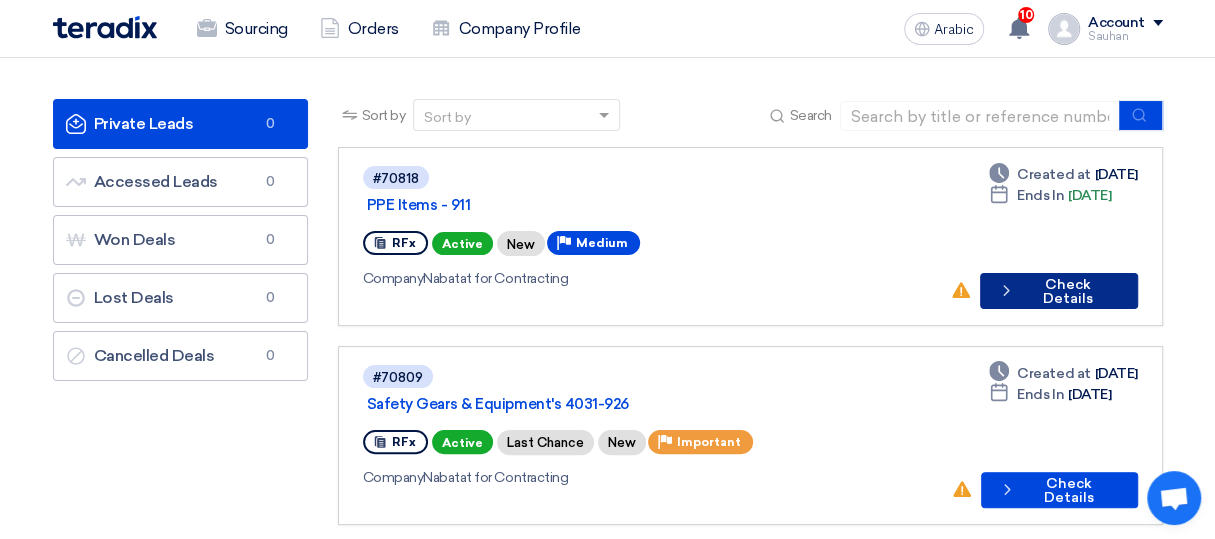 click on "Check Details" 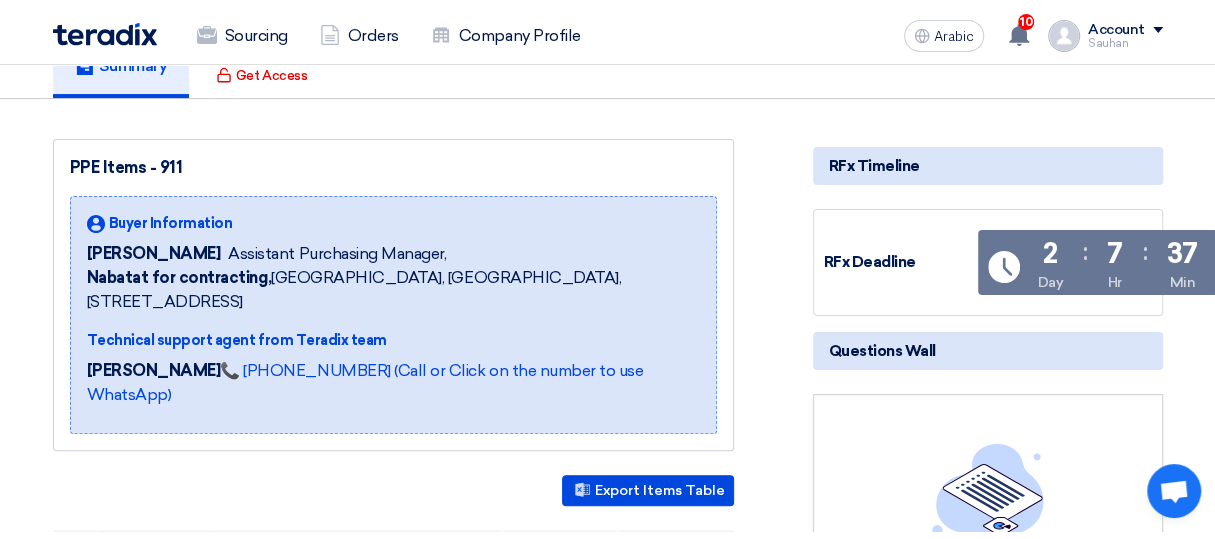 scroll, scrollTop: 0, scrollLeft: 0, axis: both 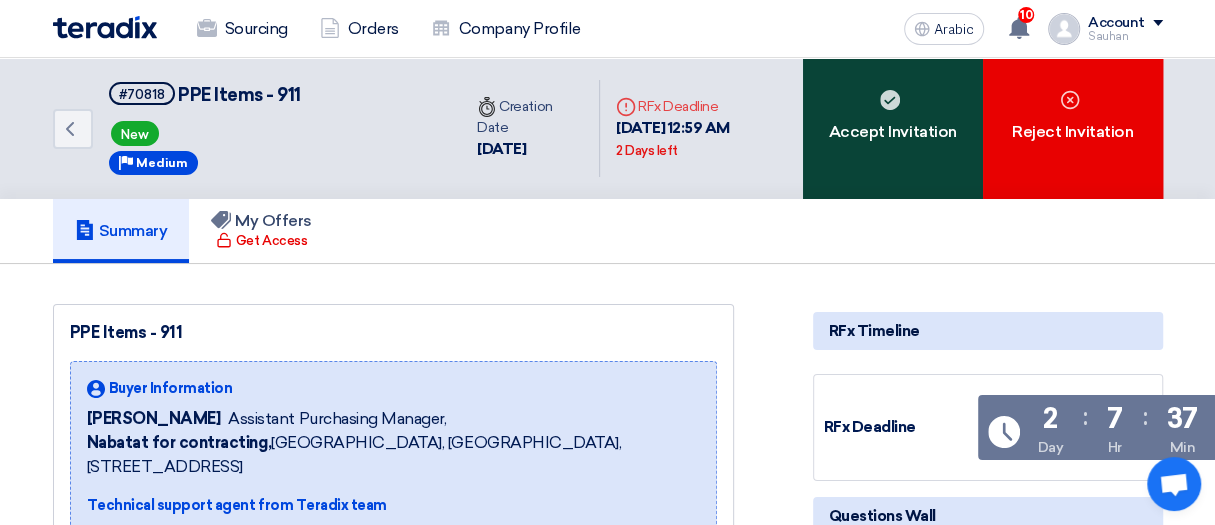 click on "Accept Invitation" 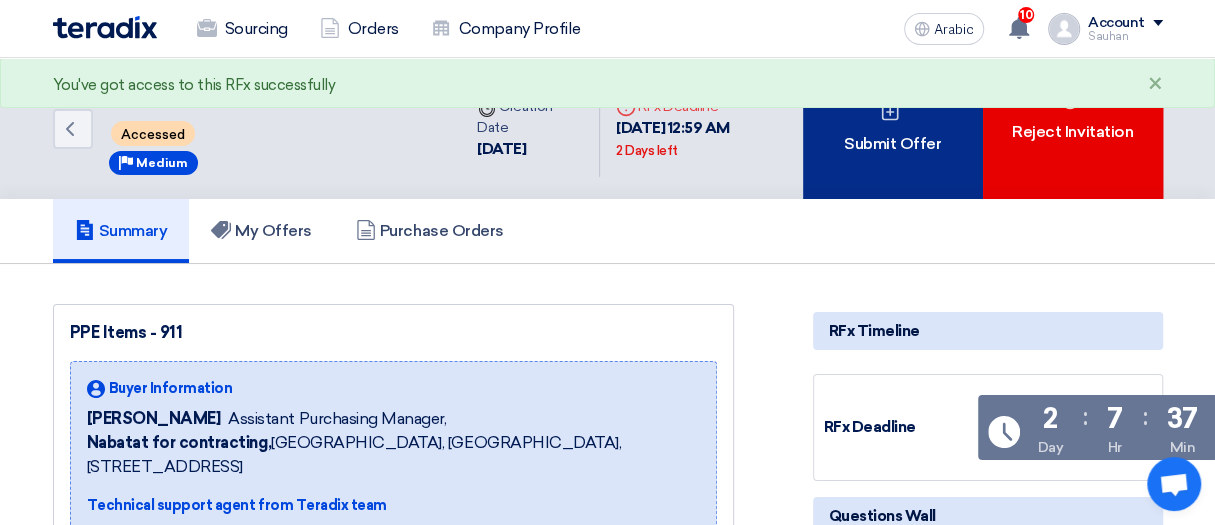 click 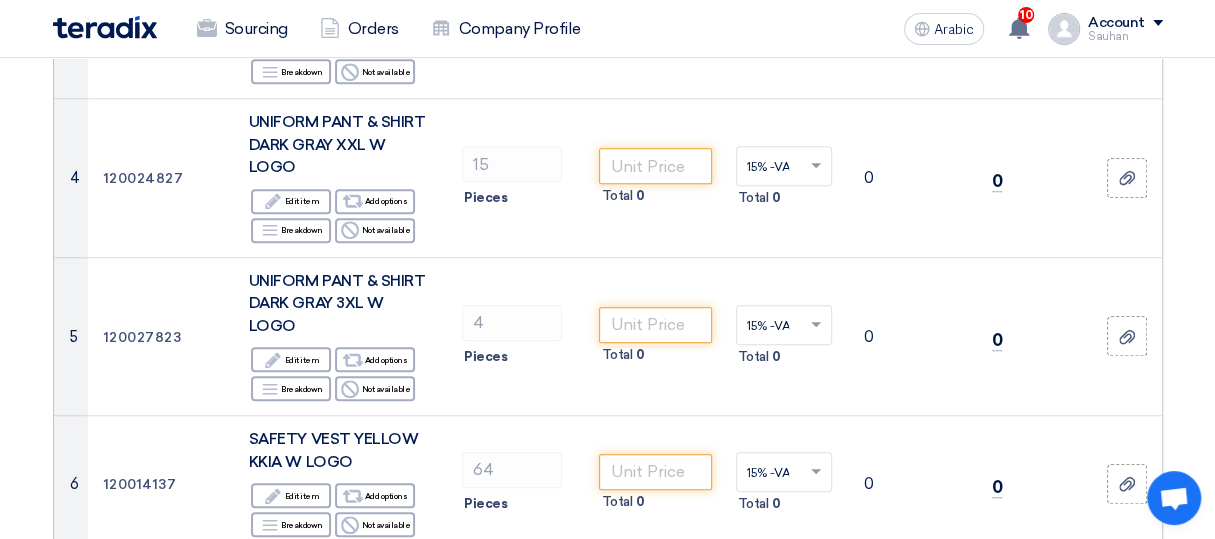 scroll, scrollTop: 700, scrollLeft: 0, axis: vertical 